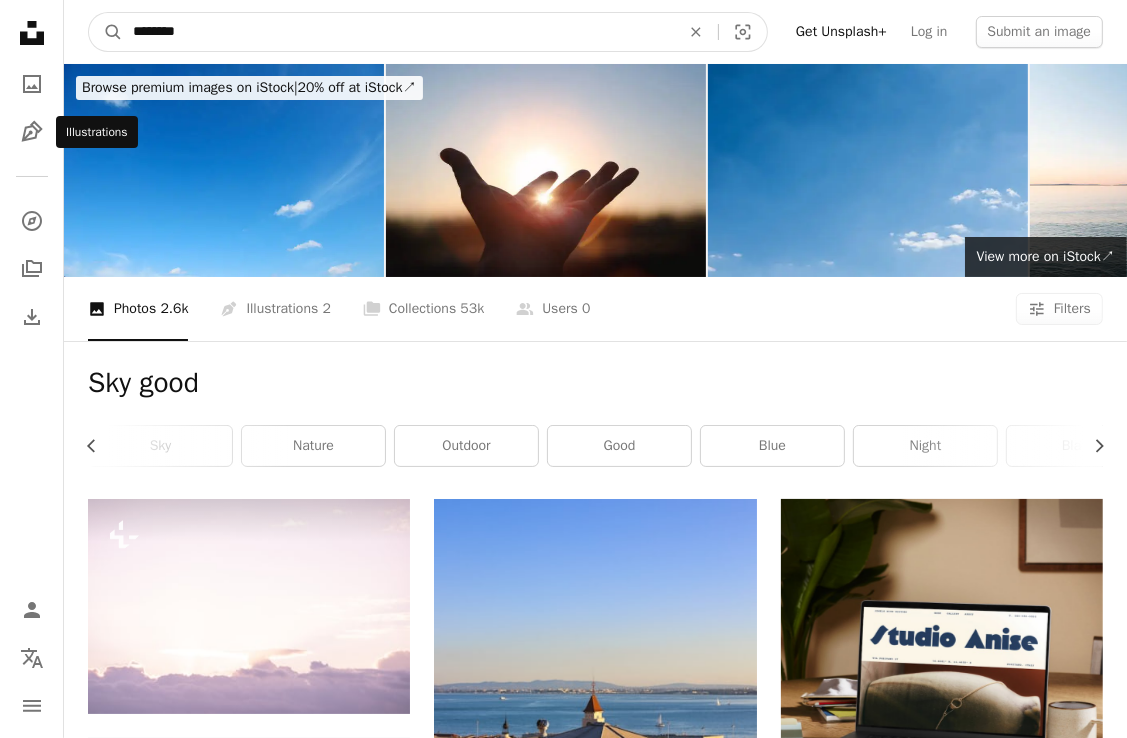 click on "Unsplash logo Unsplash Home A photo Pen Tool A compass A stack of folders Download Person Localization icon navigation menu A magnifying glass ******** An X shape Visual search Get Unsplash+ Log in Submit an image Browse premium images on iStock | 20% off at iStock ↗ Browse premium images on iStock 20% off at iStock ↗ View more ↗ View more on iStock ↗ A photo Photos 2.6k Pen Tool Illustrations 2 A stack of folders Collections 53k A group of people Users 0 A copyright icon © License Arrow down Aspect ratio Orientation Arrow down Unfold Sort by Relevance Arrow down Filters Filters Sky good Chevron left Chevron right sky nature outdoor good blue night black astronomy sea water person urban Plus sign for Unsplash+ A heart A plus sign Annie Spratt For Unsplash+ A lock Download Plus sign for Unsplash+ A heart A plus sign laura adai For Unsplash+ A lock Download A heart A plus sign Jorgen Hendriksen Available for hire A checkmark inside of a circle Arrow pointing down A heart [FIRST]" at bounding box center [563, 8436] 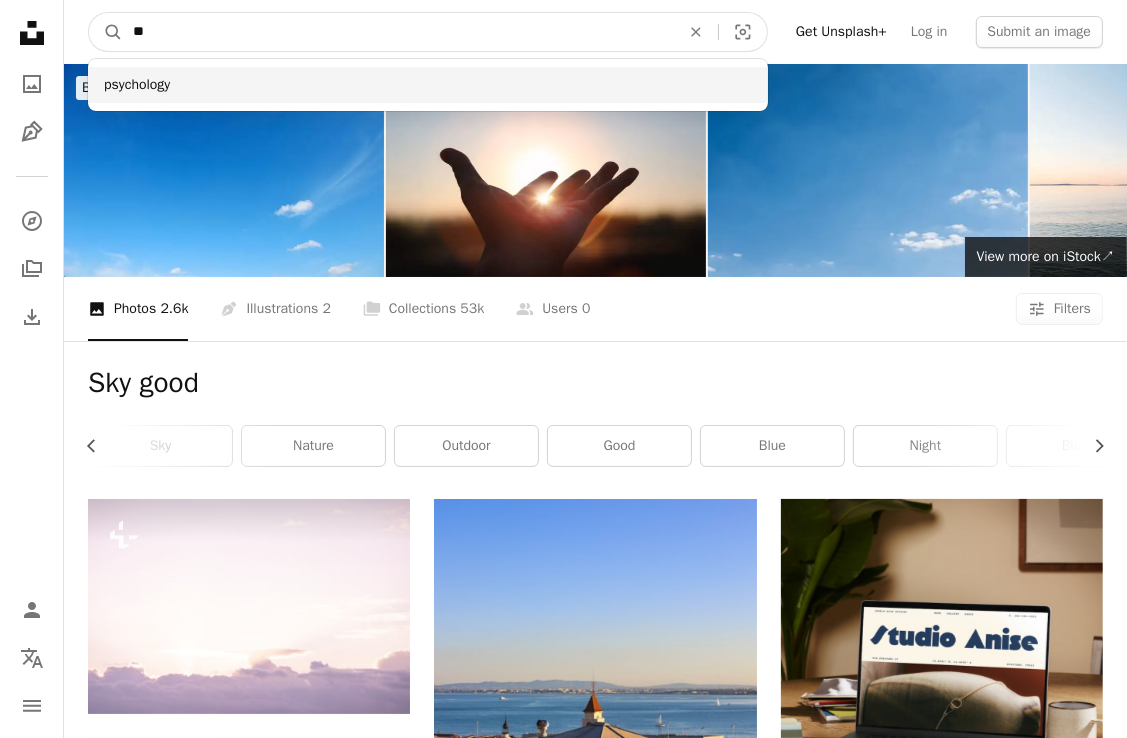 type on "**" 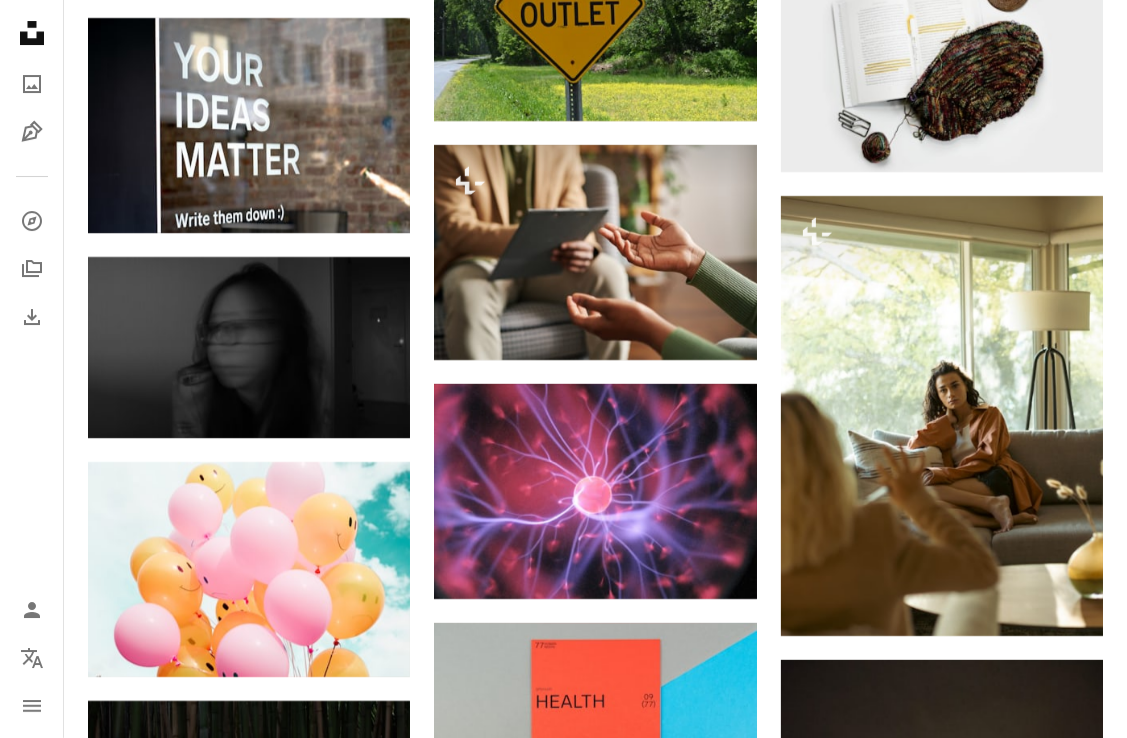 scroll, scrollTop: 5330, scrollLeft: 0, axis: vertical 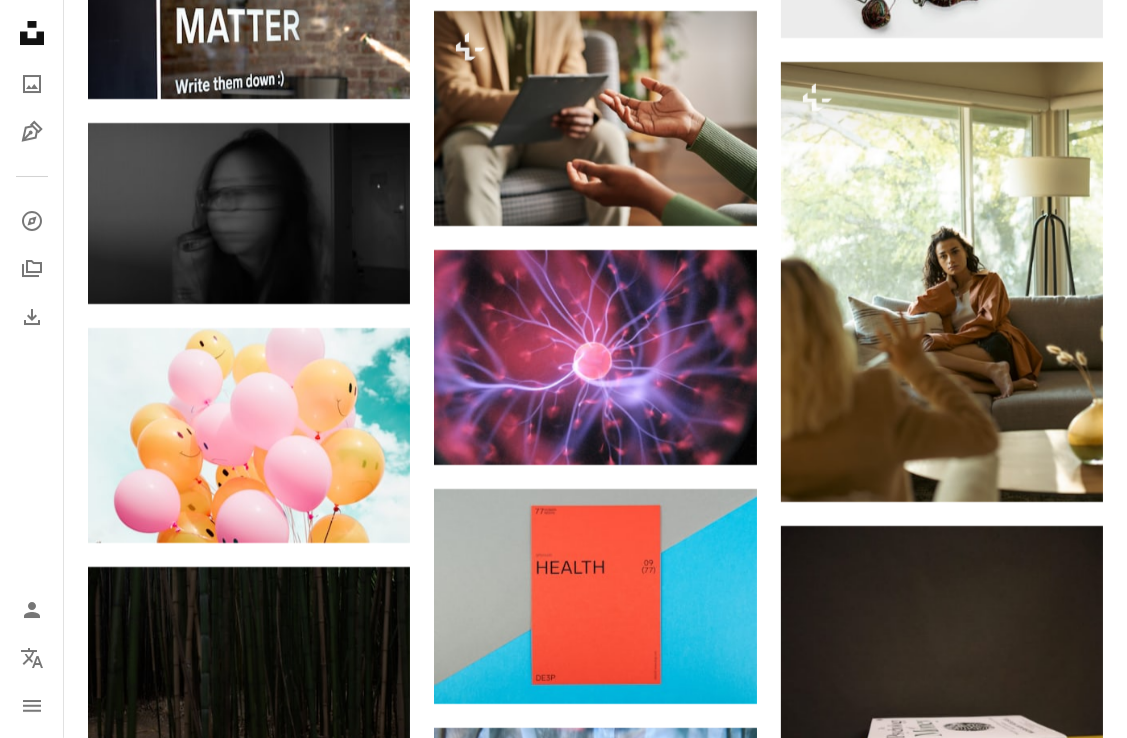 click on "Plus sign for Unsplash+ A heart A plus sign [FIRST] [LAST] For Unsplash+ A lock Download A heart A plus sign 愚木混株 Yumu Arrow pointing down A heart A plus sign Unseen Studio Arrow pointing down Plus sign for Unsplash+ A heart A plus sign [FIRST] [LAST] For Unsplash+ A lock Download A heart A plus sign Nik Arrow pointing down A heart A plus sign Mukul Joshi Arrow pointing down Plus sign for Unsplash+ A heart A plus sign [FIRST] [LAST] For Unsplash+ A lock Download A heart A plus sign Dimmis Vart Arrow pointing down A heart A plus sign The 77 Human Needs System Arrow pointing down A heart A plus sign [FIRST] [LAST] Available for hire A checkmark inside of a circle Arrow pointing down –– ––– ––– – ––– – – ––– ––– – –––– –– A heart A plus sign Nathan Dumlao Available for hire A checkmark inside of a circle Arrow pointing down A heart A plus sign Edurne Tx" at bounding box center (595, -87) 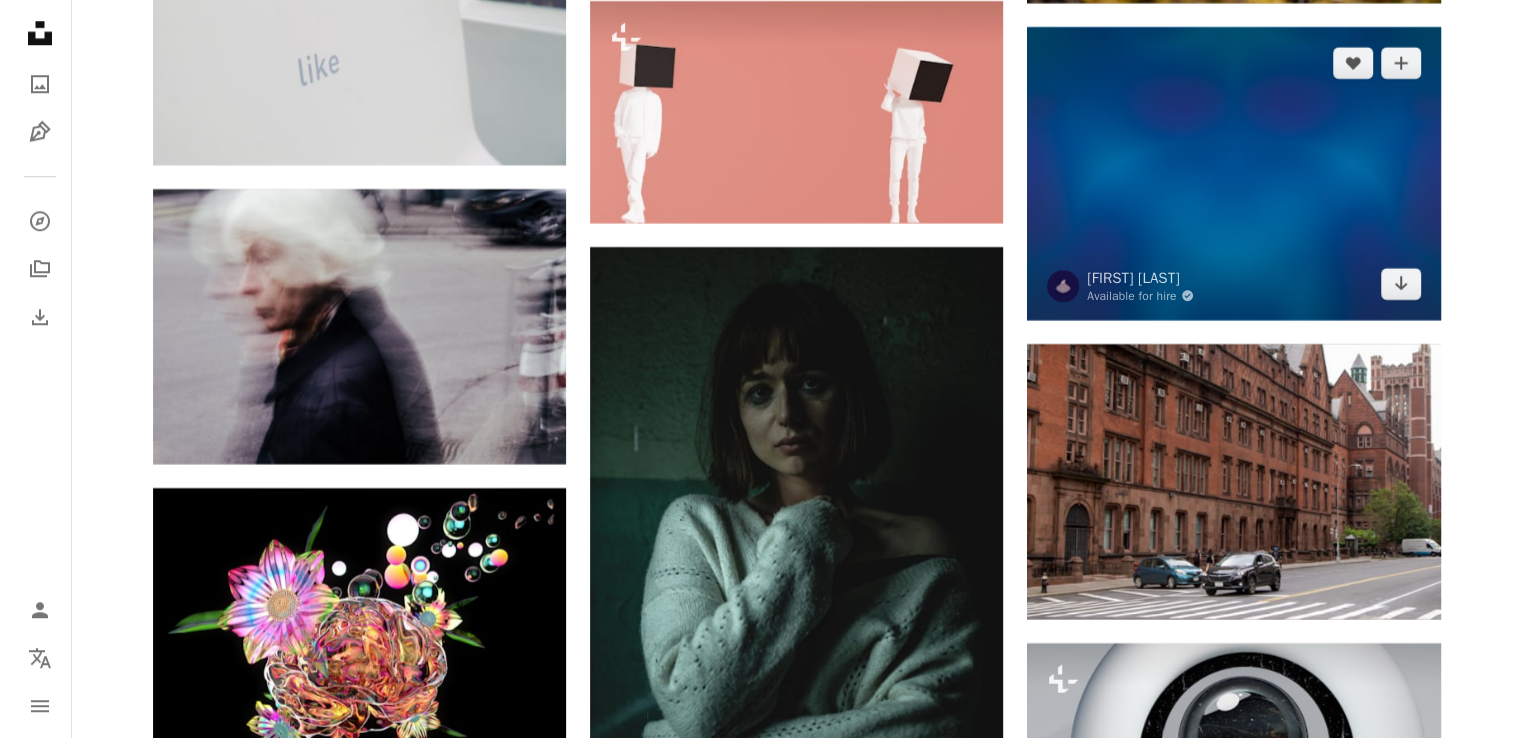 scroll, scrollTop: 16924, scrollLeft: 0, axis: vertical 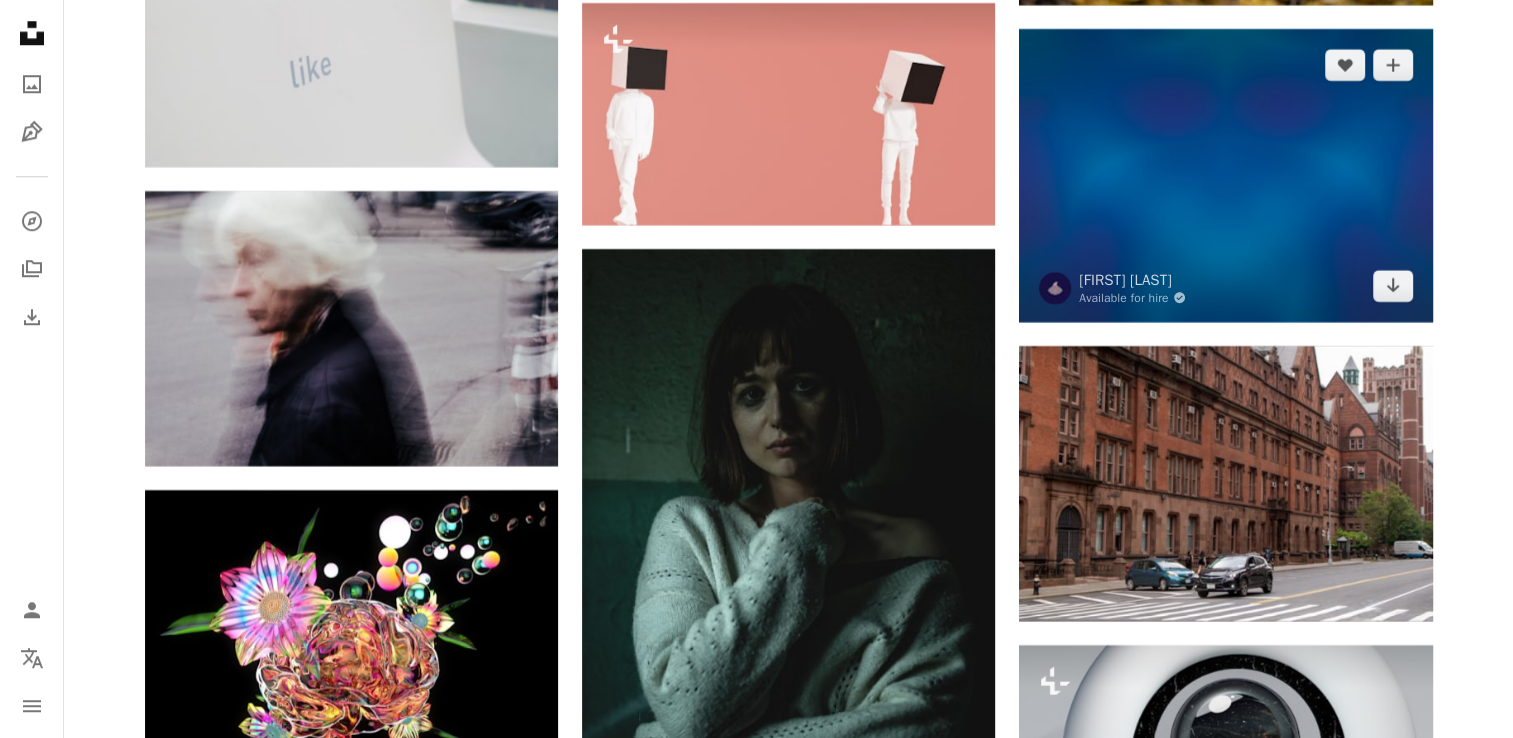 click at bounding box center (1225, 175) 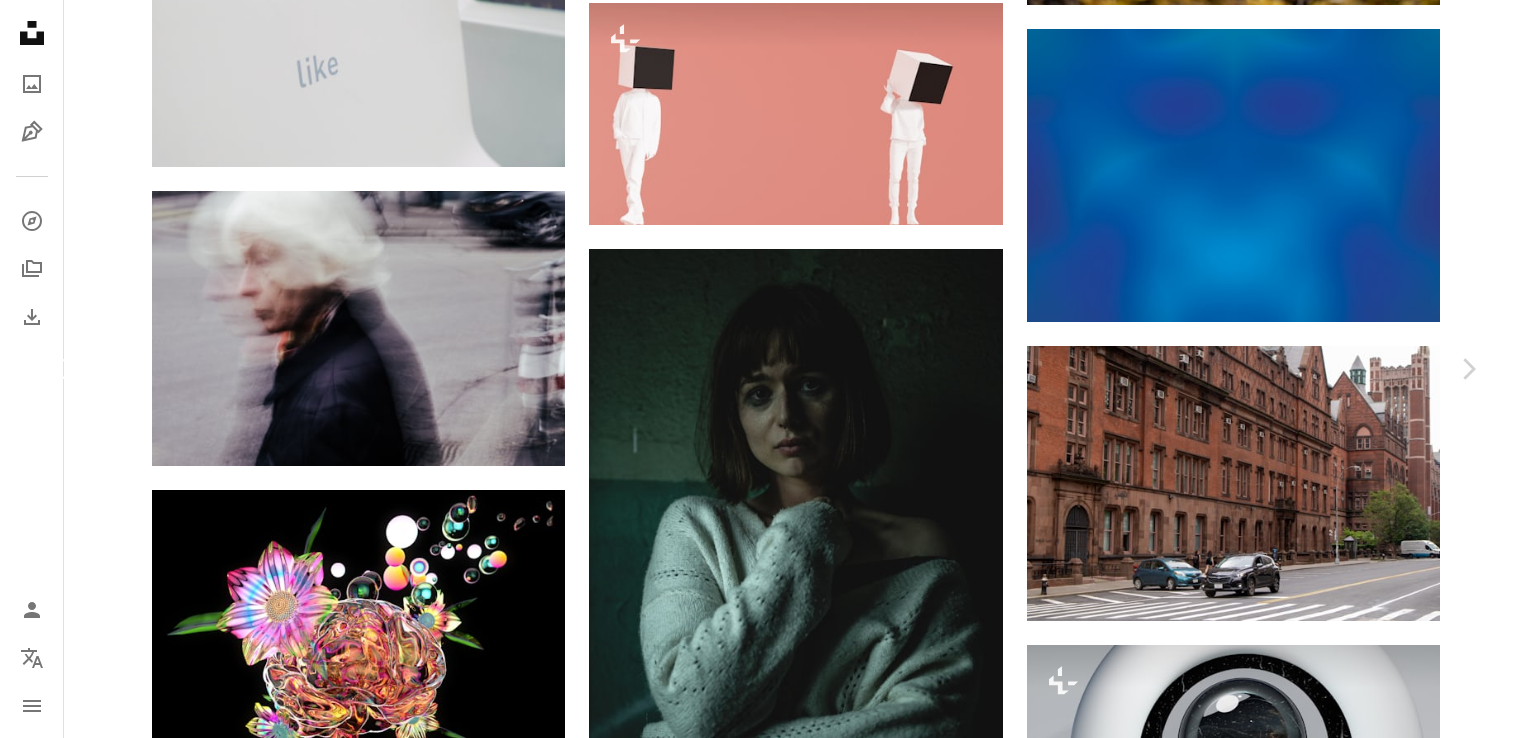 scroll, scrollTop: 2315, scrollLeft: 0, axis: vertical 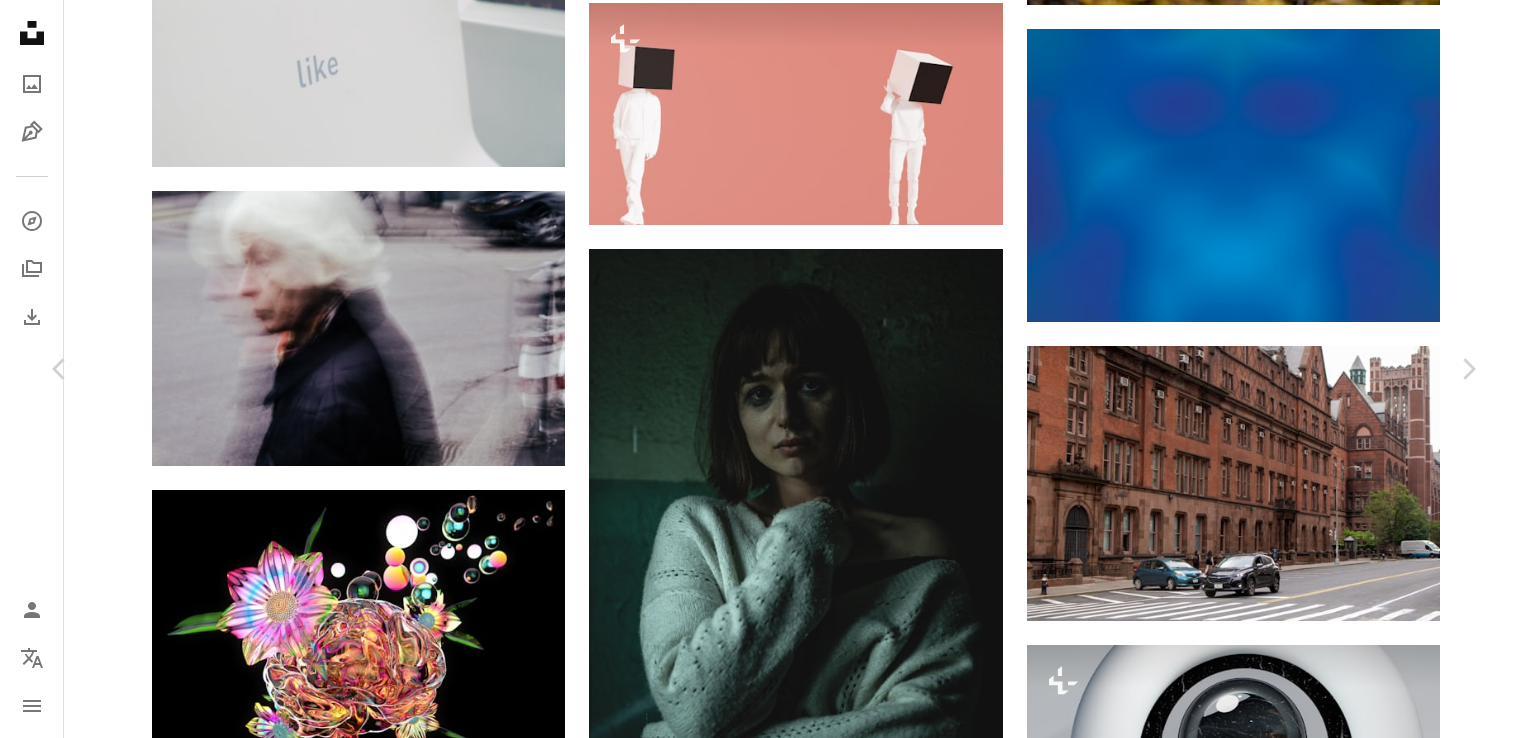 click on "An X shape Chevron left Chevron right K. Mitch Hodge Available for hire A checkmark inside of a circle A heart A plus sign Download free Chevron down Zoom in Views 243,480 Downloads 1,947 A forward-right arrow Share Info icon Info More Actions Statue of David Hume, the Scottish philosopher. He was a major contributor to the advancement of science, psychology, and the philosophy of religion (Sep., [YEAR]). A map marker David Hume Statue, High Street, Edinburgh, Scotland,UK Calendar outlined Published on [MONTH] [DAY], [YEAR] Camera SONY, SLT-A65V Safety Free to use under the Unsplash License scotland edinburgh psychology united kingdom statue philosophy academic old town scholar philosopher bronze statue art human grey sculpture head archaeology high street Creative Commons images Browse premium related images on iStock | Save 20% with code UNSPLASH20 View more on iStock ↗ Related images A heart A plus sign K. Mitch Hodge Available for hire A checkmark inside of a circle Arrow pointing down A heart A heart" at bounding box center [764, 5673] 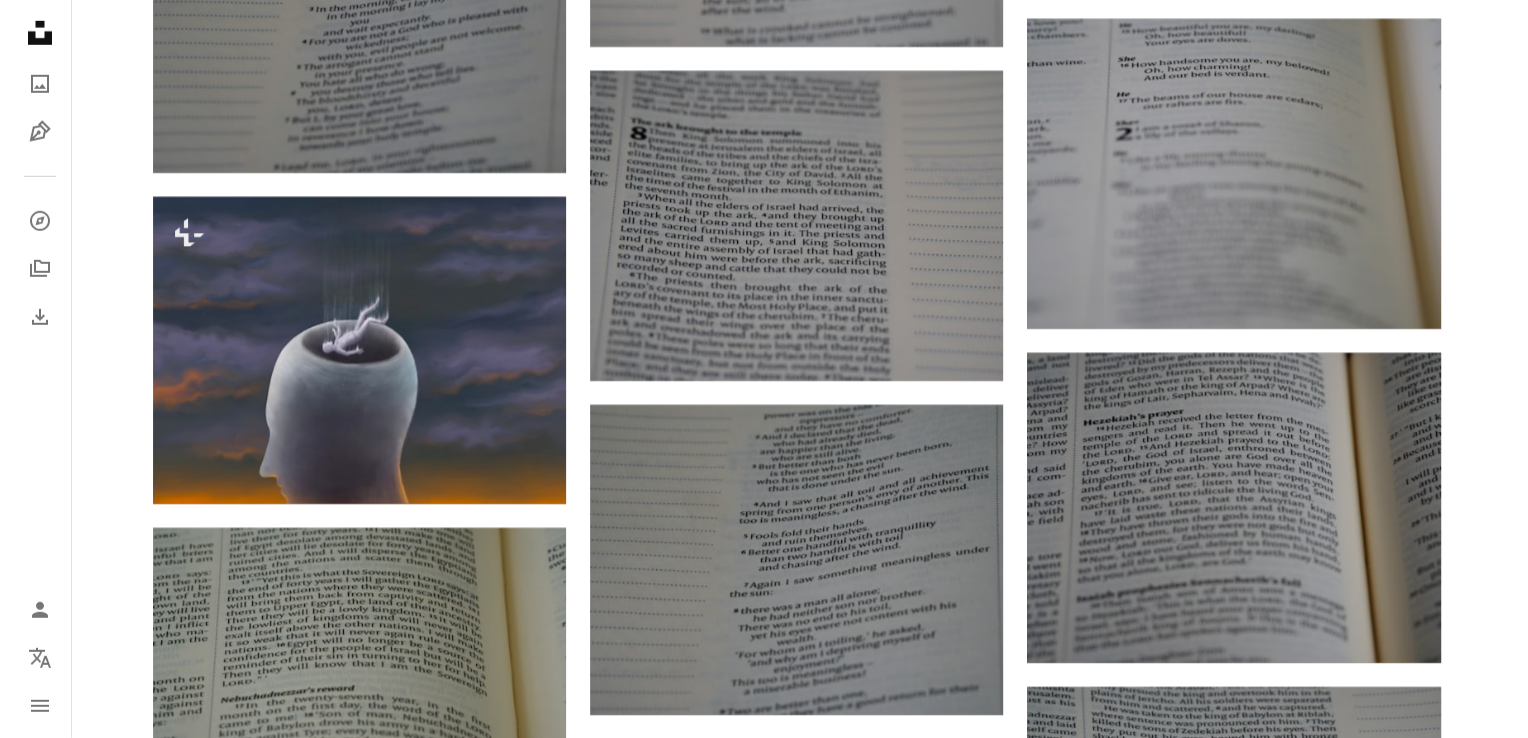 scroll, scrollTop: 36414, scrollLeft: 0, axis: vertical 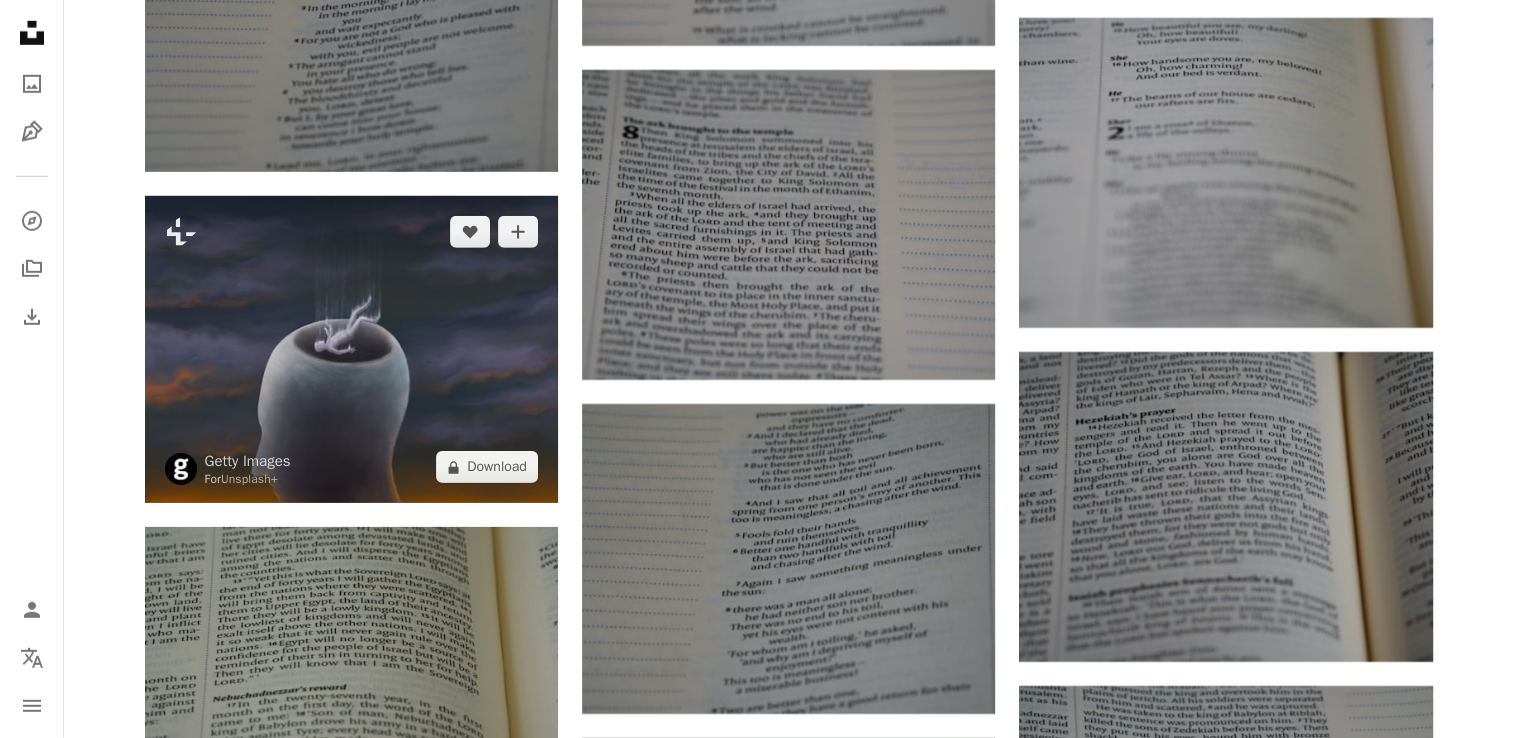 click at bounding box center (351, 350) 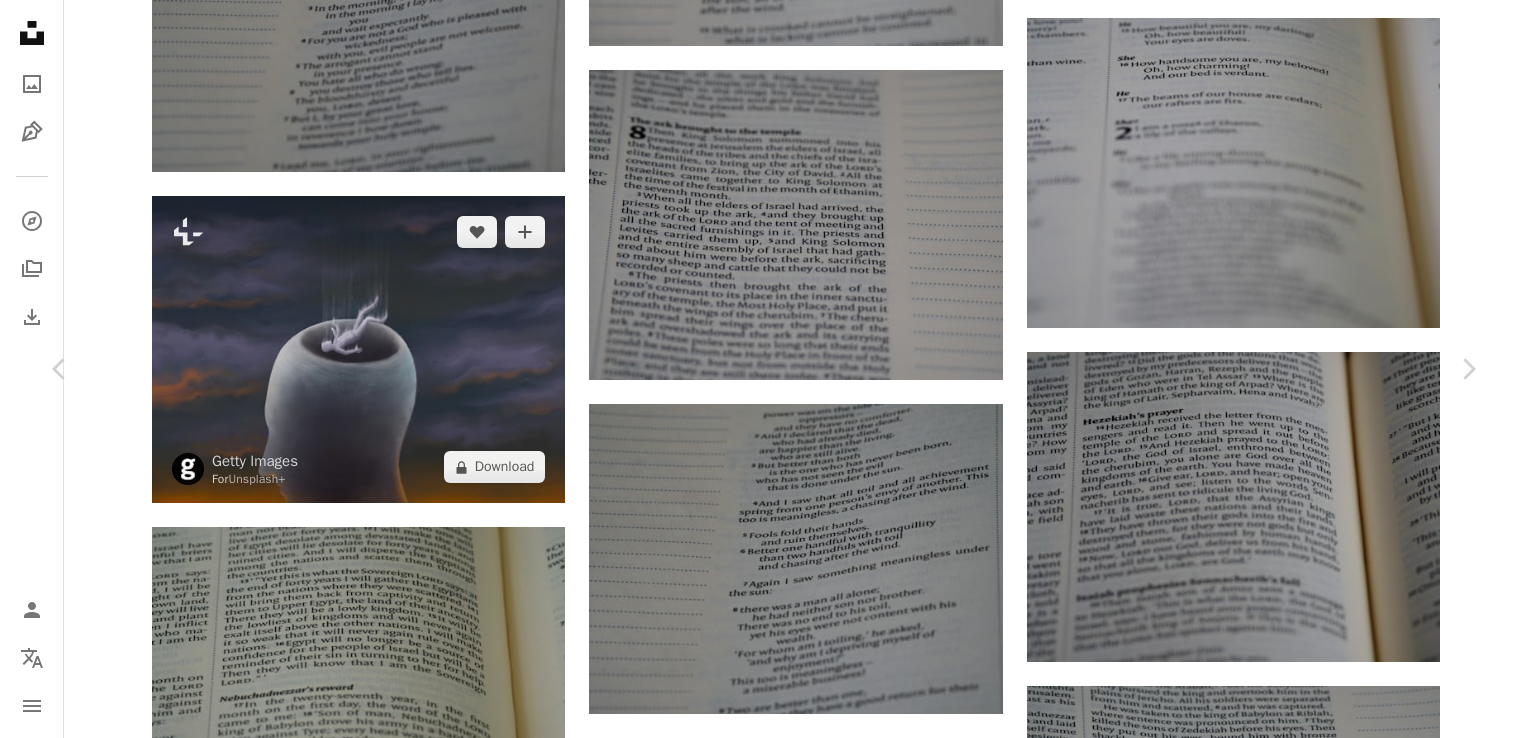 scroll, scrollTop: 779, scrollLeft: 0, axis: vertical 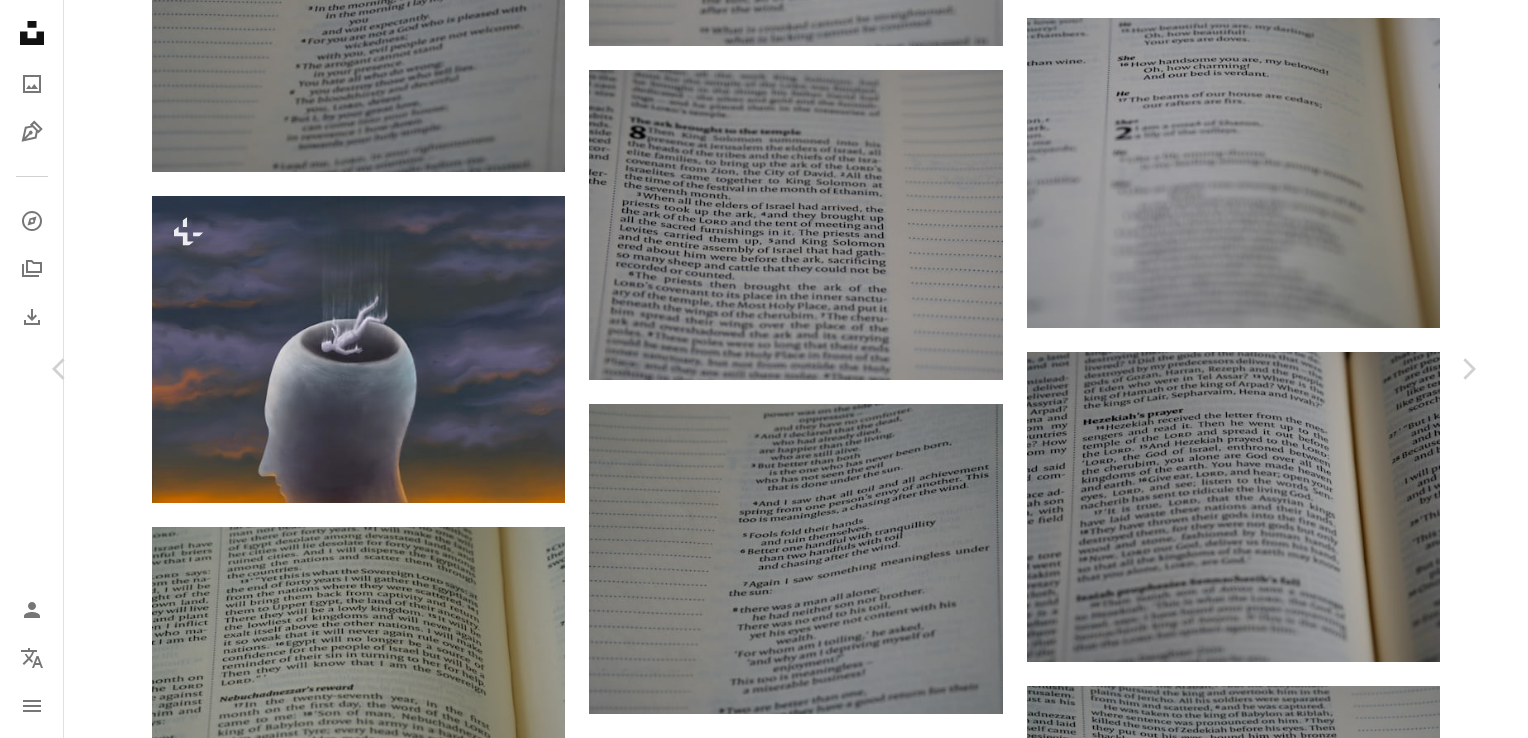 click at bounding box center (330, 4447) 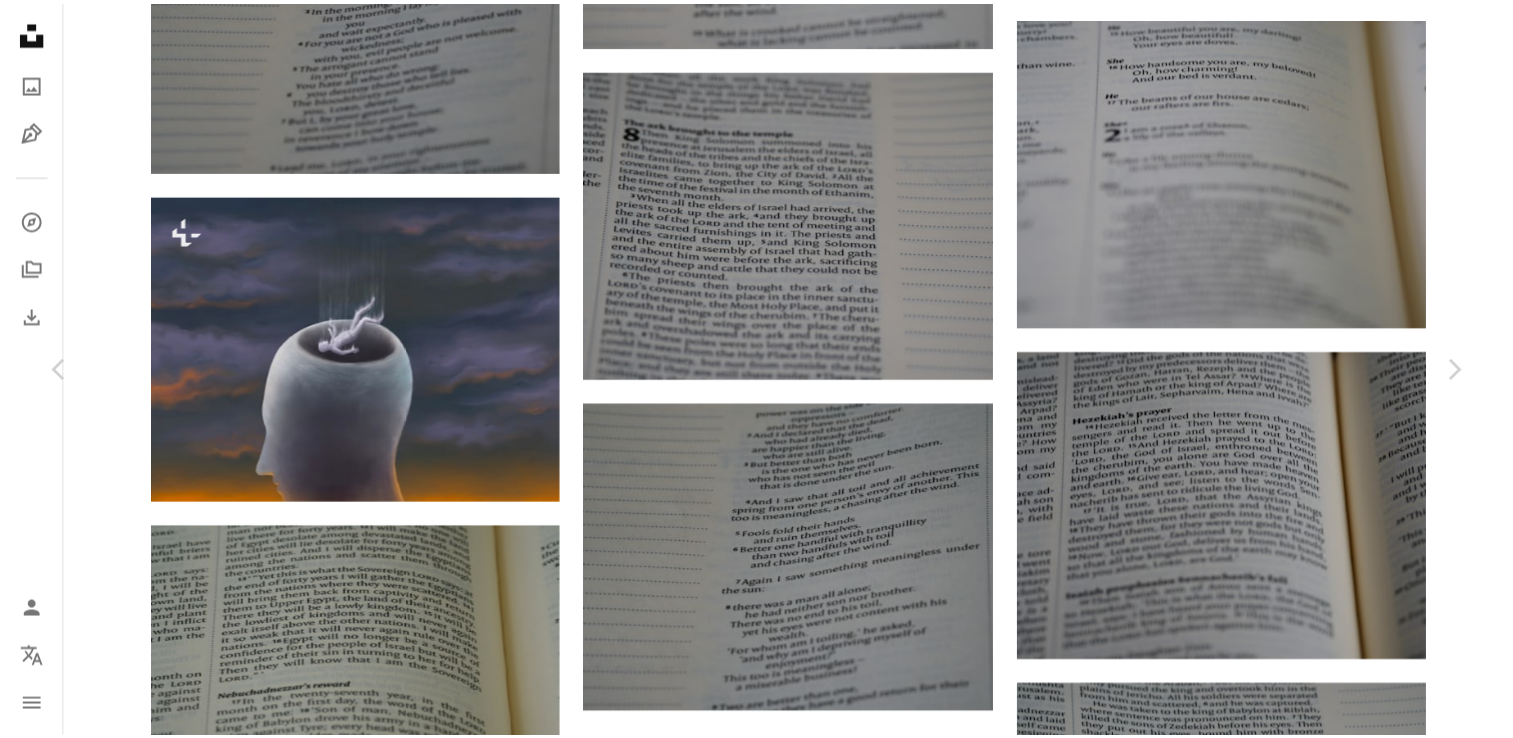 scroll, scrollTop: 0, scrollLeft: 870, axis: horizontal 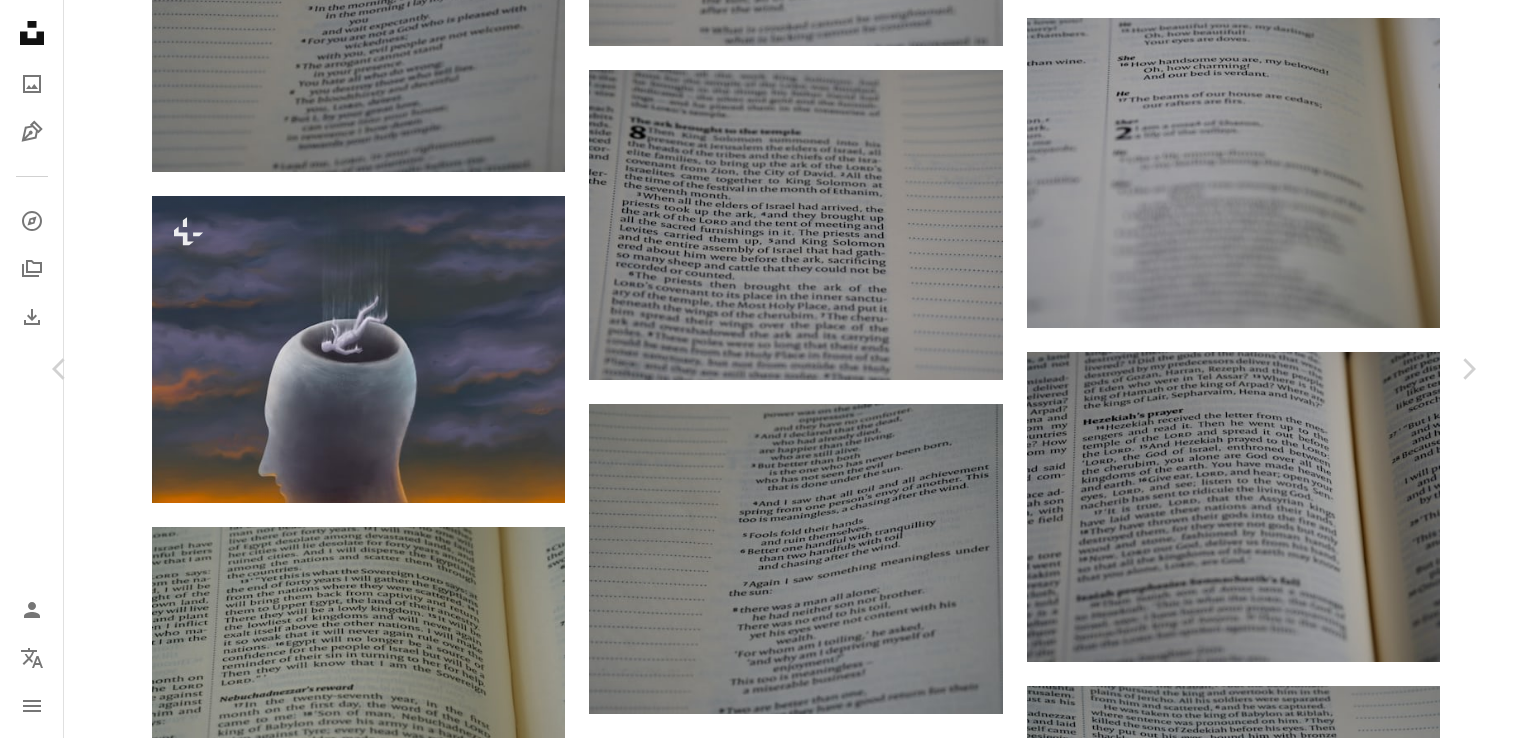 click on "An X shape Chevron left Chevron right Getty Images For Unsplash+ A heart A plus sign A lock Download Zoom in A forward-right arrow Share More Actions Calendar outlined Published on [DATE], [YEAR] Safety Licensed under the Unsplash+ License business portrait people connection ideas attitude surreal failure loneliness healthcare and medicine meditating nerd characters concepts bipolar disorder positive emotion inside of Free stock photos From this series Chevron left Plus sign for Unsplash+ Plus sign for Unsplash+ Plus sign for Unsplash+ Plus sign for Unsplash+ Plus sign for Unsplash+ Related images Plus sign for Unsplash+ A heart A plus sign Getty Images For Unsplash+ A lock Download Plus sign for Unsplash+ A heart A plus sign Getty Images For Unsplash+ A lock Download Plus sign for Unsplash+ A heart A plus sign Zyanya Citlalli For Unsplash+ A lock Download Plus sign for Unsplash+ A heart A plus sign A. C. For Unsplash+ A lock Download Plus sign for Unsplash+ A heart A plus sign Osarugue Igbinoba For" at bounding box center [764, 4431] 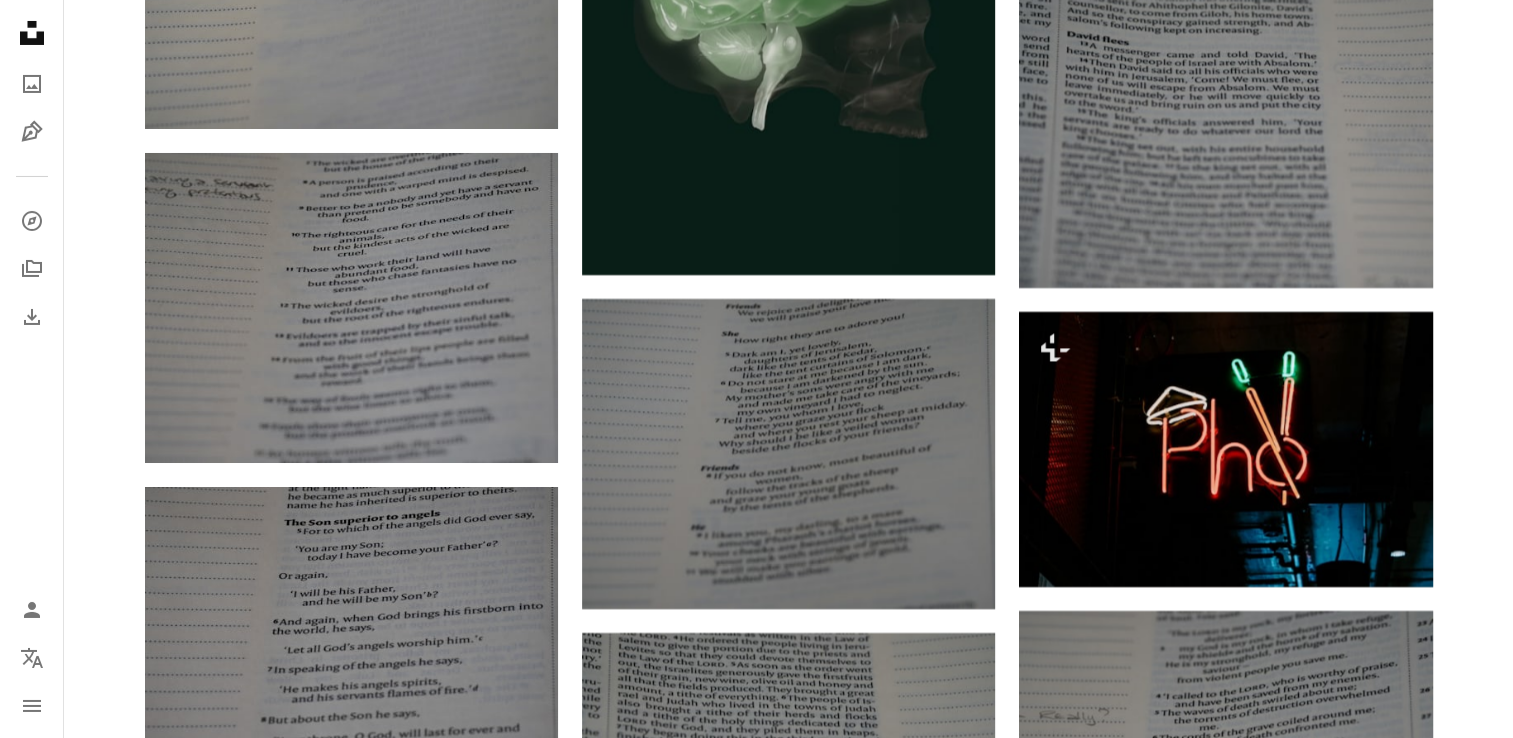 scroll, scrollTop: 37459, scrollLeft: 0, axis: vertical 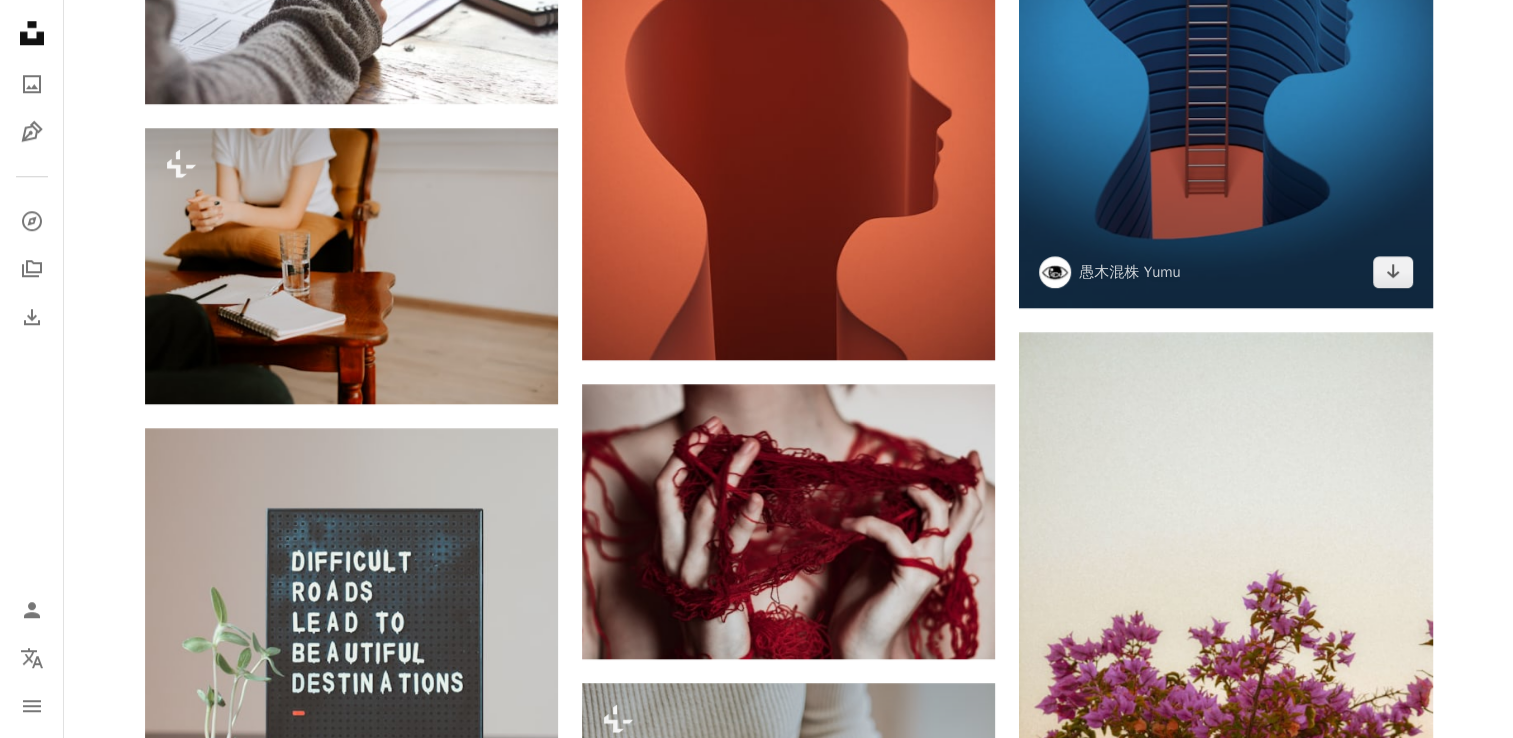 click at bounding box center (1225, 49) 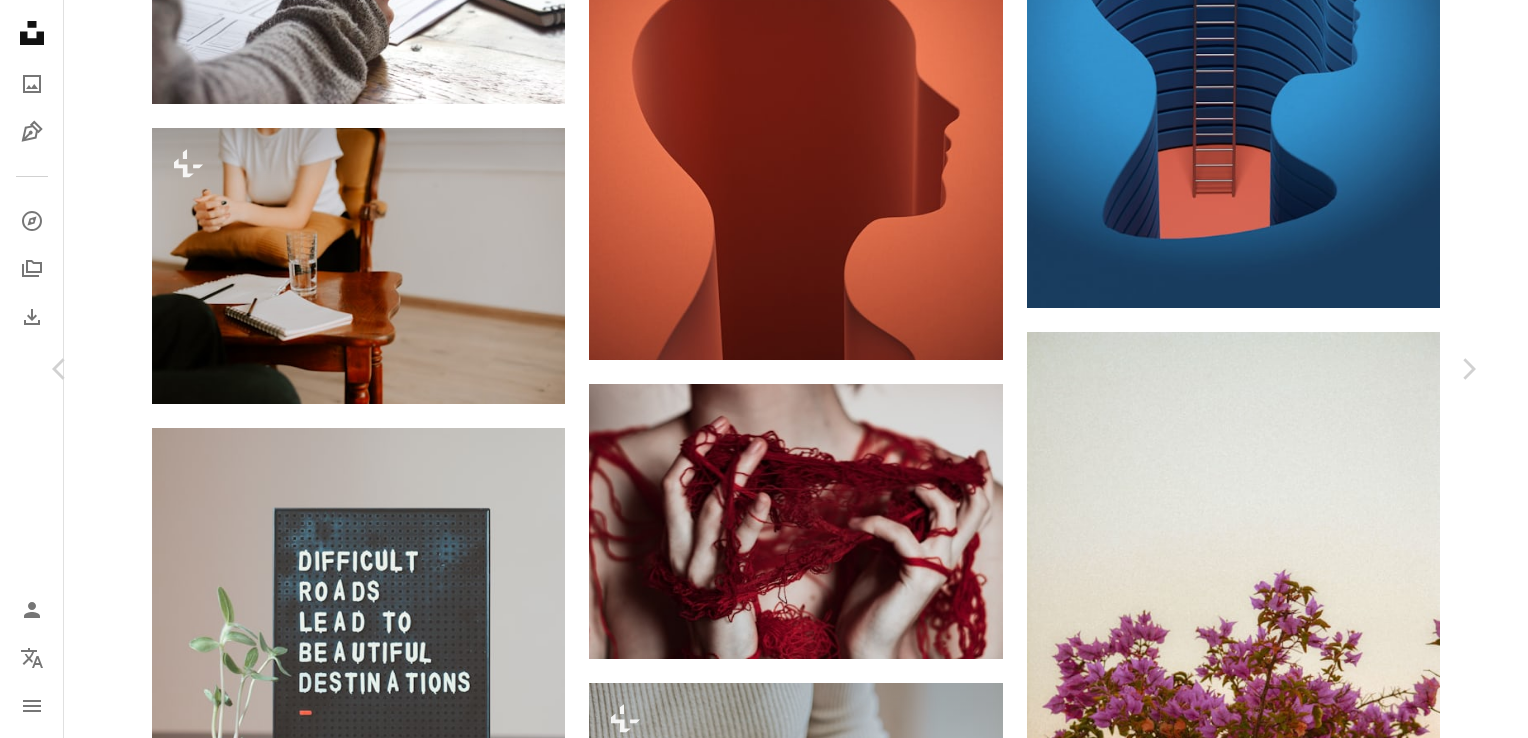scroll, scrollTop: 1716, scrollLeft: 0, axis: vertical 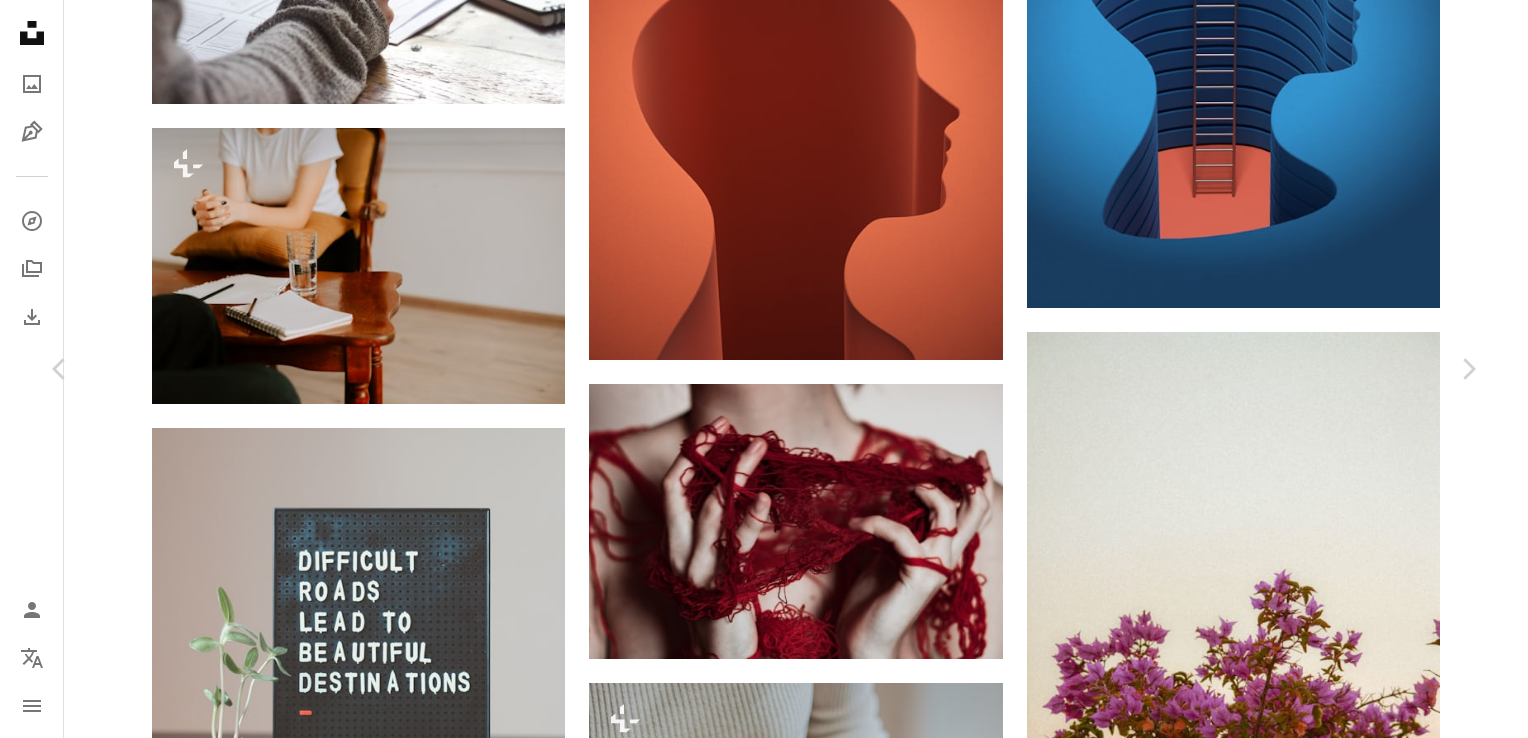 click at bounding box center (756, 38922) 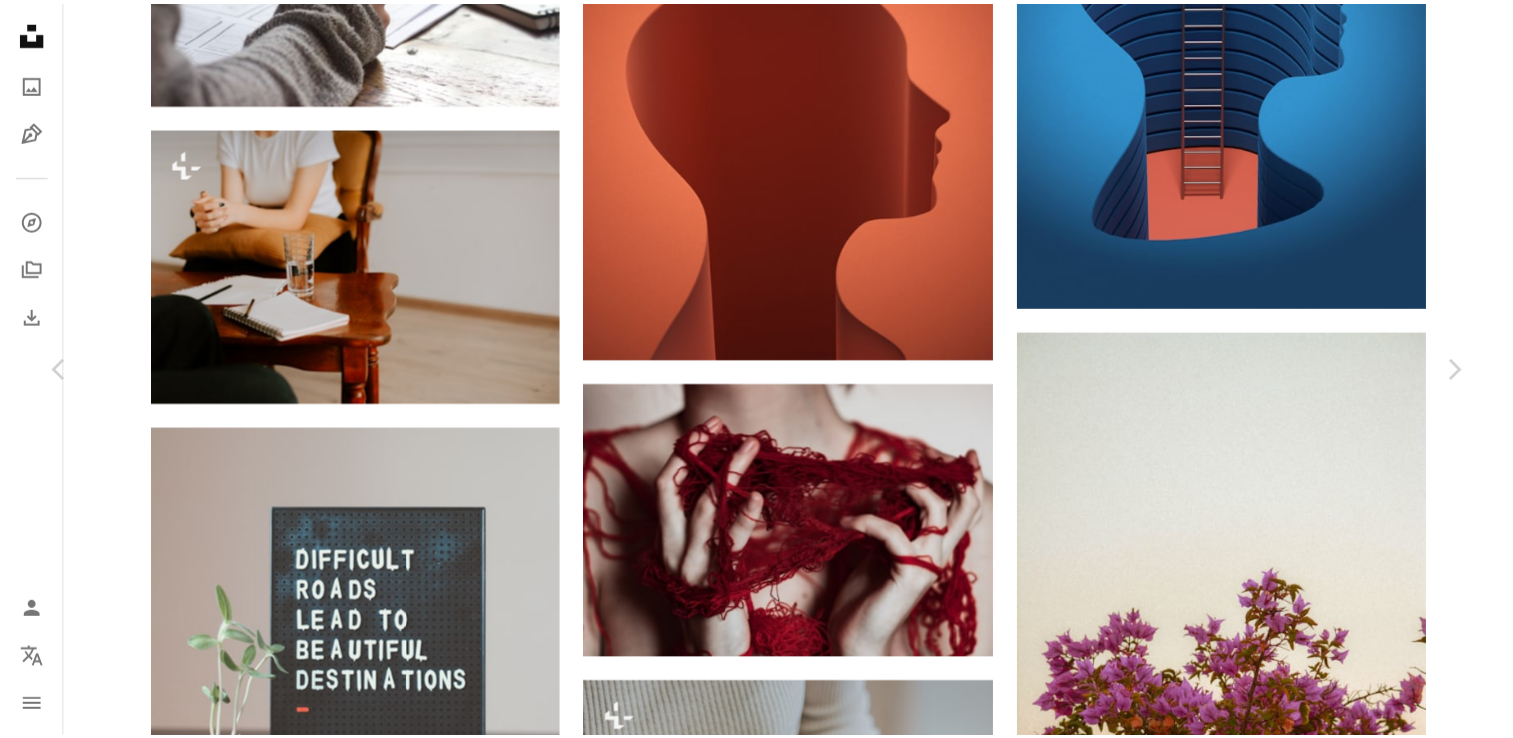 scroll, scrollTop: 0, scrollLeft: 0, axis: both 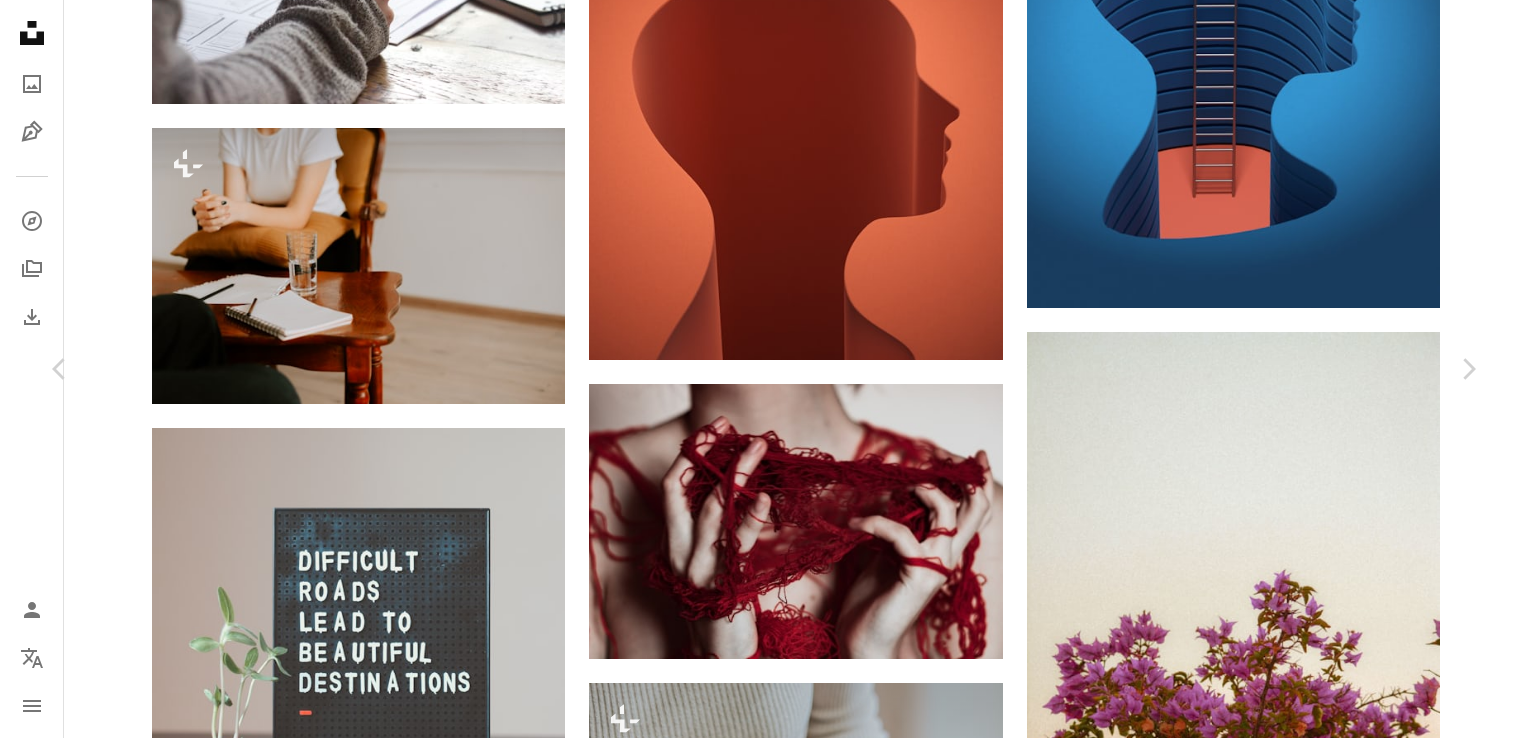 click on "A lock Download" at bounding box center (1317, 38669) 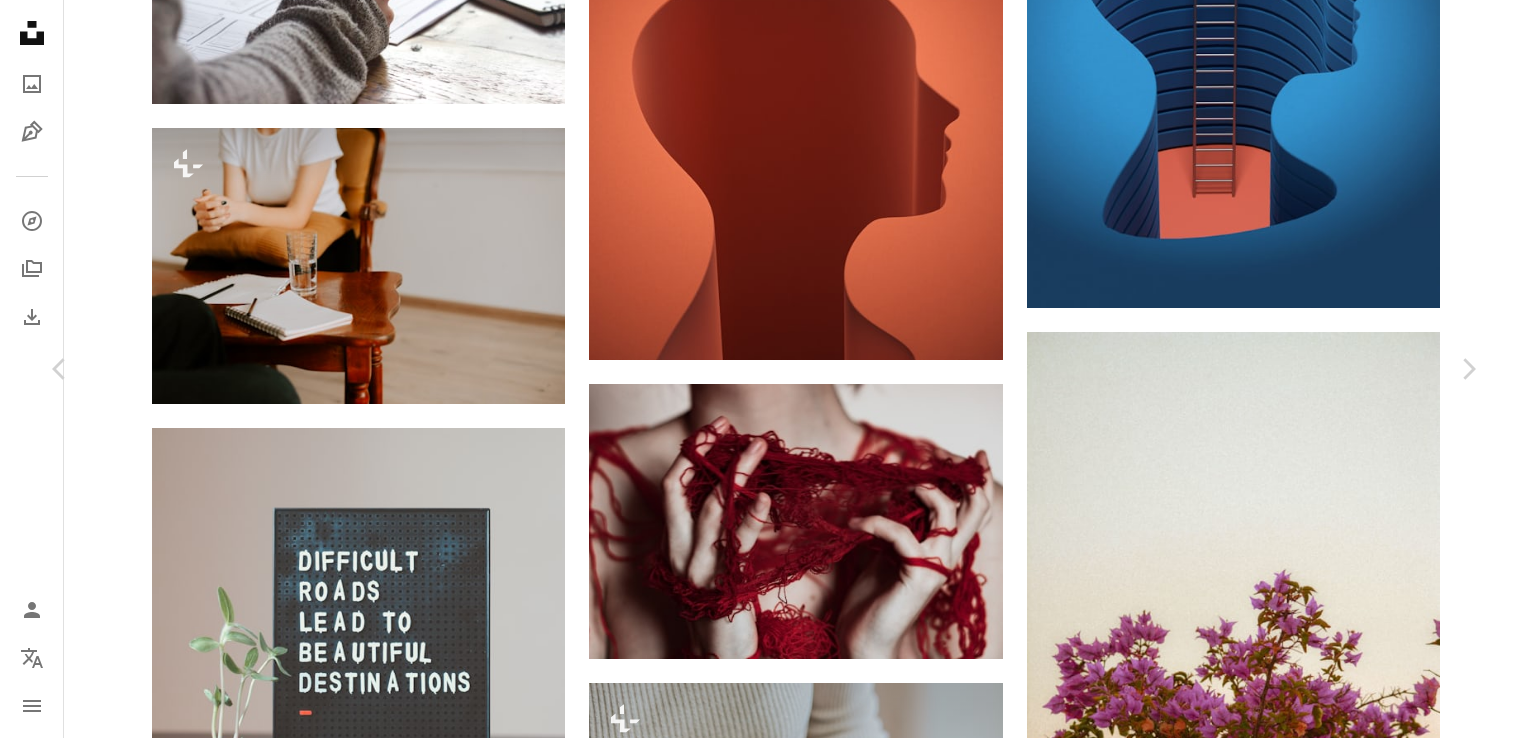 click on "Get Unsplash+" at bounding box center [907, 39133] 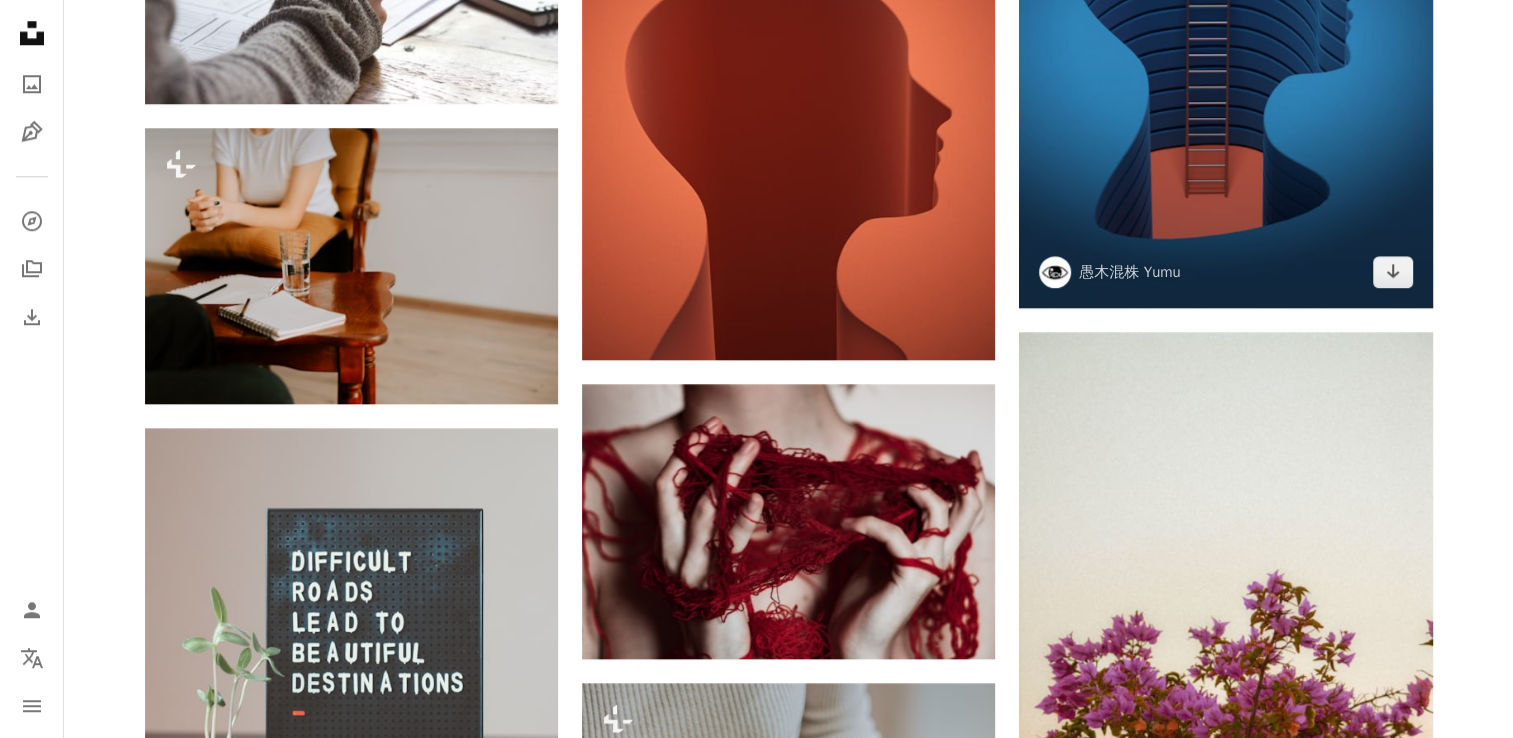click at bounding box center [1225, 49] 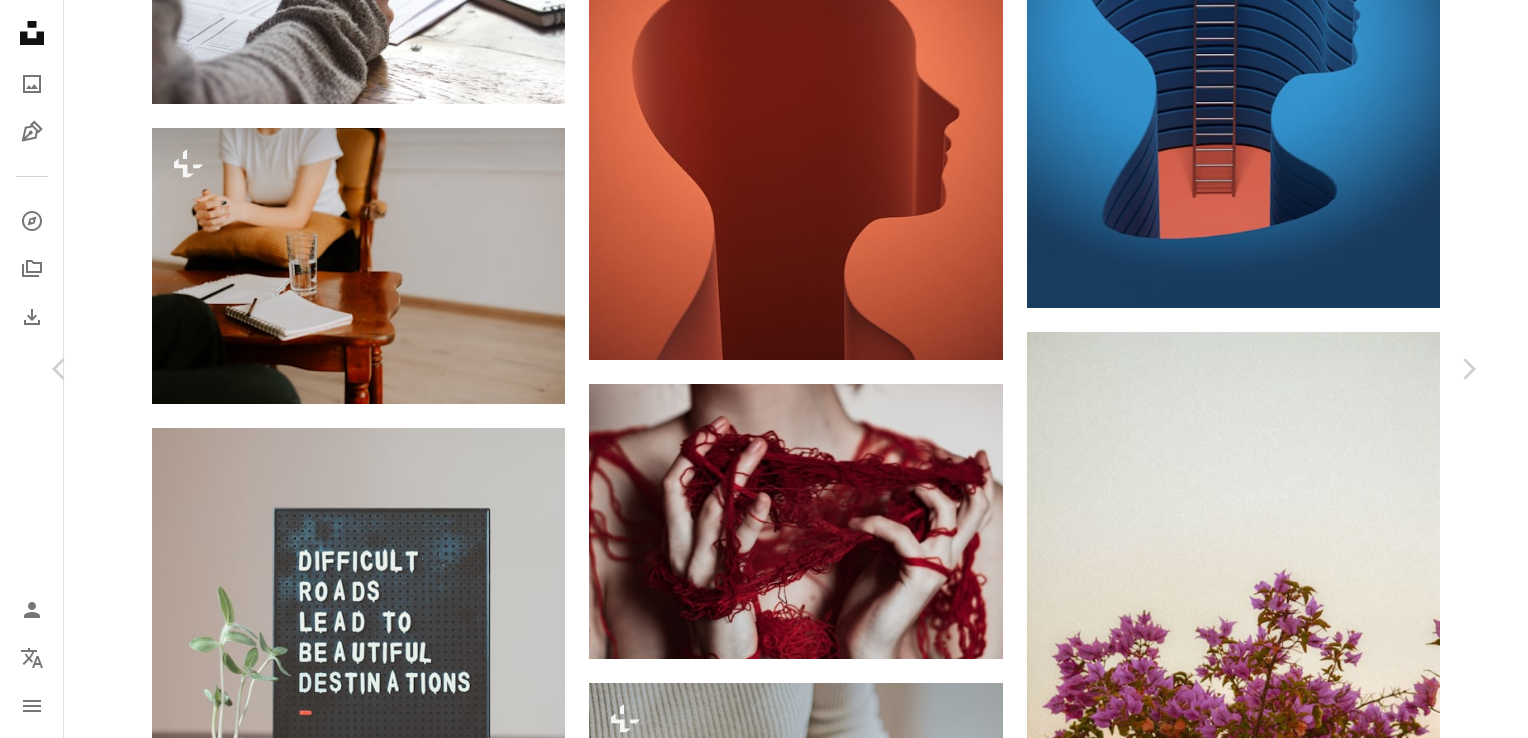 click on "An X shape Chevron left Chevron right 愚木混株 Yumu cdd20 A heart A plus sign Download free Chevron down Zoom in Views 1,165,277 Downloads 15,004 Featured in Photos , 3D Renders A forward-right arrow Share Info icon Info More Actions Calendar outlined Published on [MONTH] [DAY], [YEAR] Safety Free to use under the Unsplash License face learning thinking digital image psychology render wisdom thought blender stair abyss emptiness building architecture lamp tower leisure activities control tower HD Wallpapers Browse premium related images on iStock | Save 20% with code UNSPLASH20 View more on iStock ↗ Related images A heart A plus sign Steve Johnson Available for hire A checkmark inside of a circle Arrow pointing down Plus sign for Unsplash+ A heart A plus sign Getty Images For Unsplash+ A lock Download A heart A plus sign Márcio Pêgo Available for hire A checkmark inside of a circle Arrow pointing down Plus sign for Unsplash+ A heart A plus sign paul campbell For Unsplash+ A lock Download A heart" at bounding box center [764, 38991] 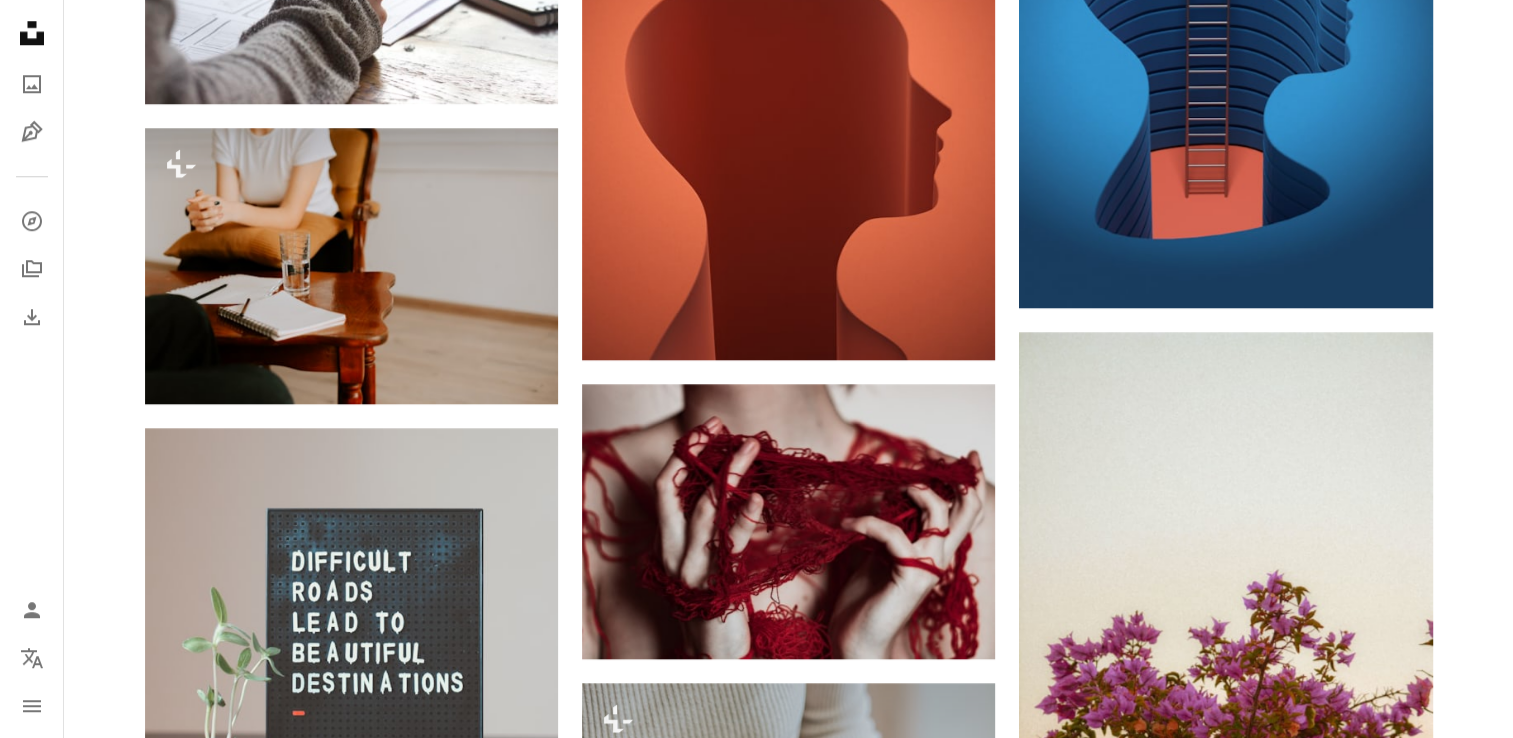 scroll, scrollTop: 0, scrollLeft: 0, axis: both 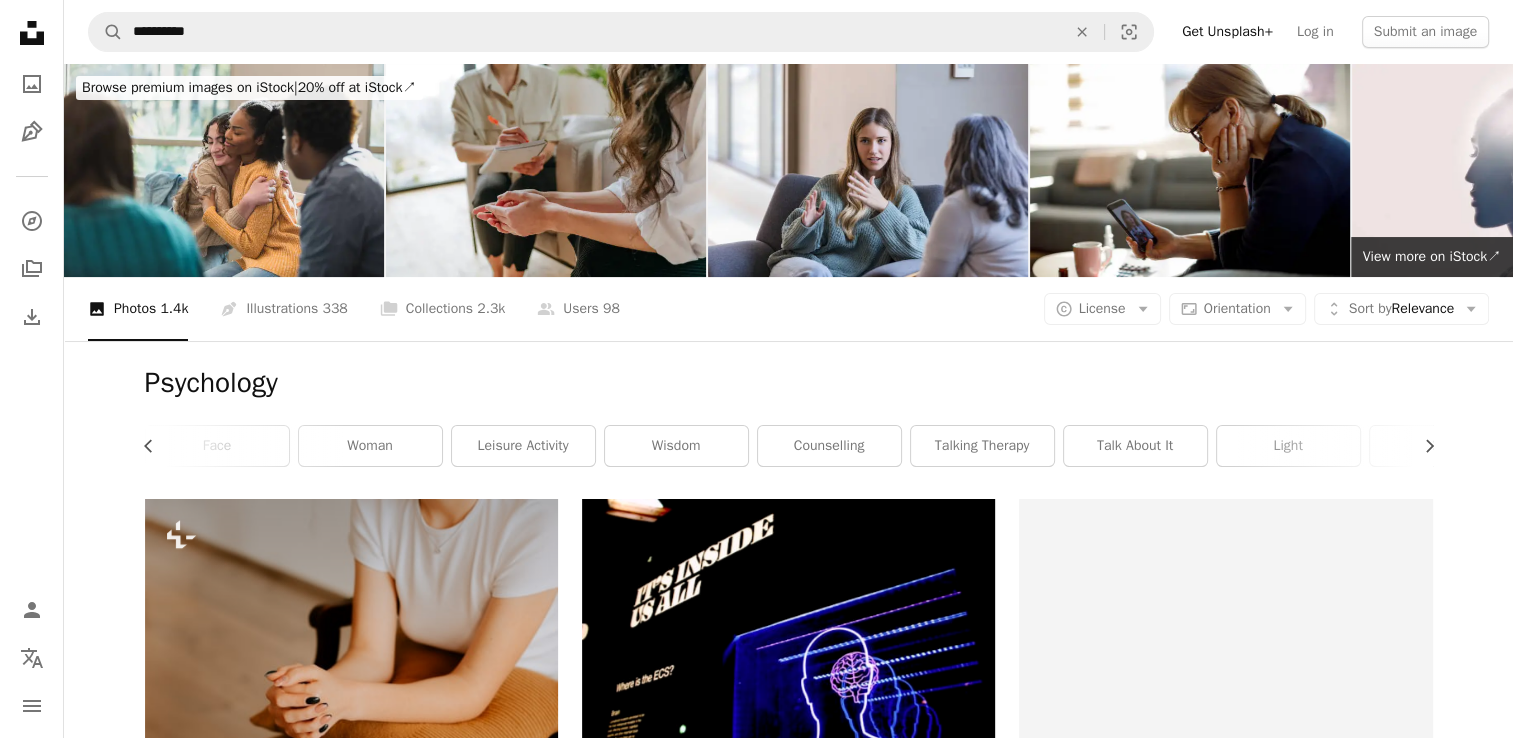 click on "Get Unsplash+" at bounding box center [1227, 32] 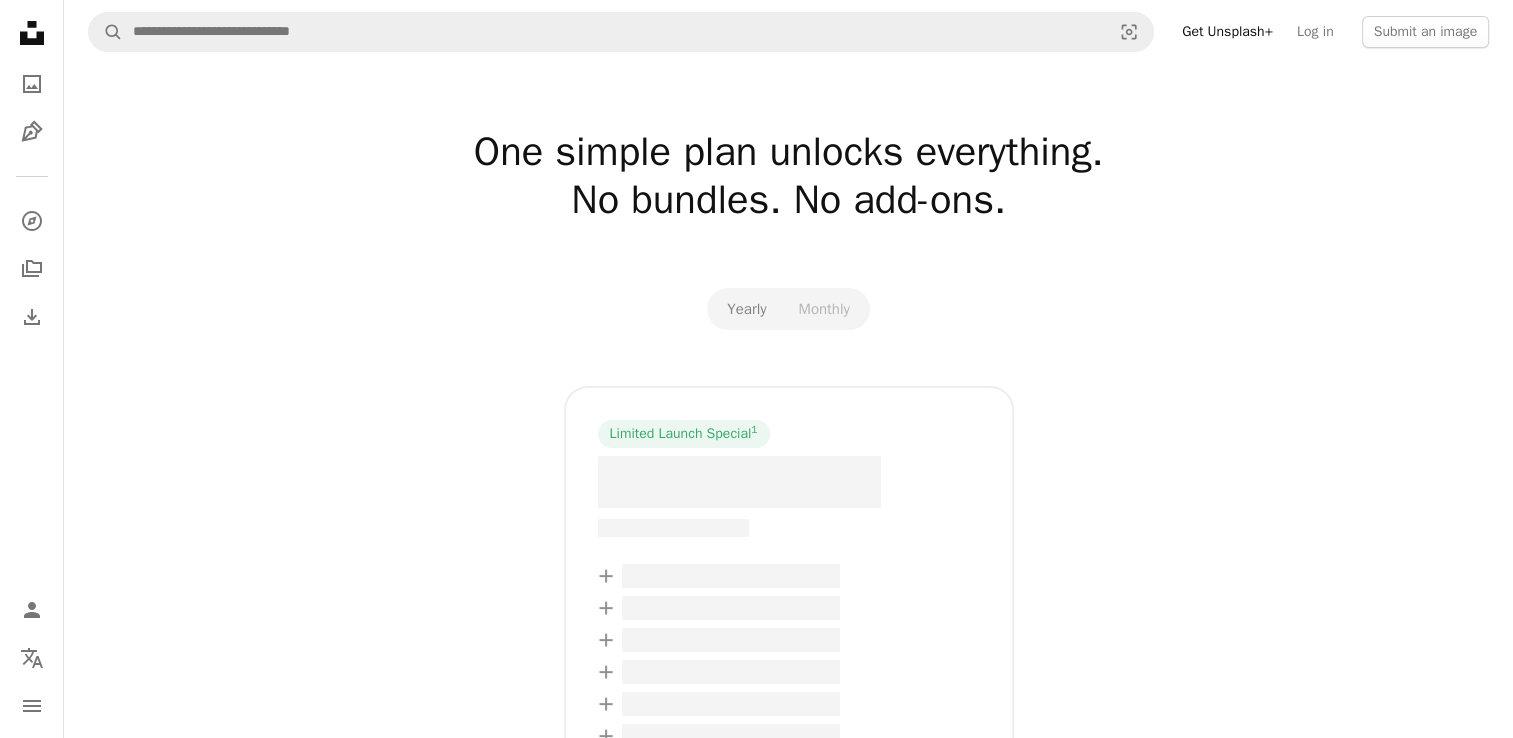 scroll, scrollTop: 254, scrollLeft: 0, axis: vertical 